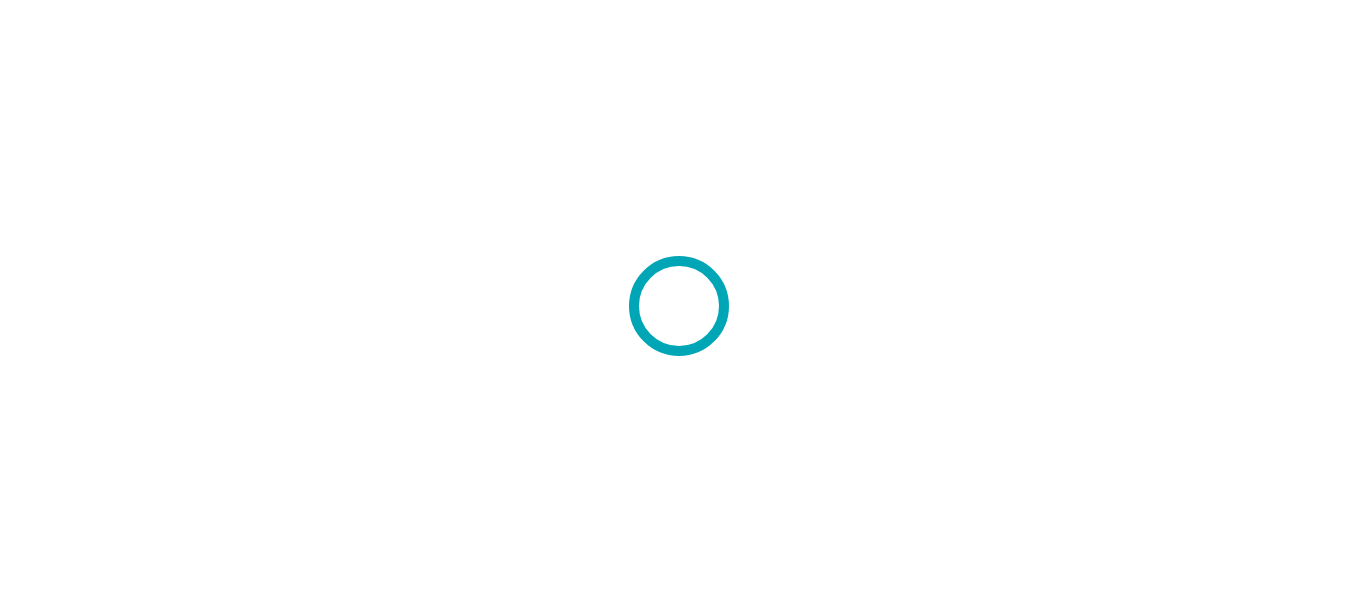 scroll, scrollTop: 0, scrollLeft: 0, axis: both 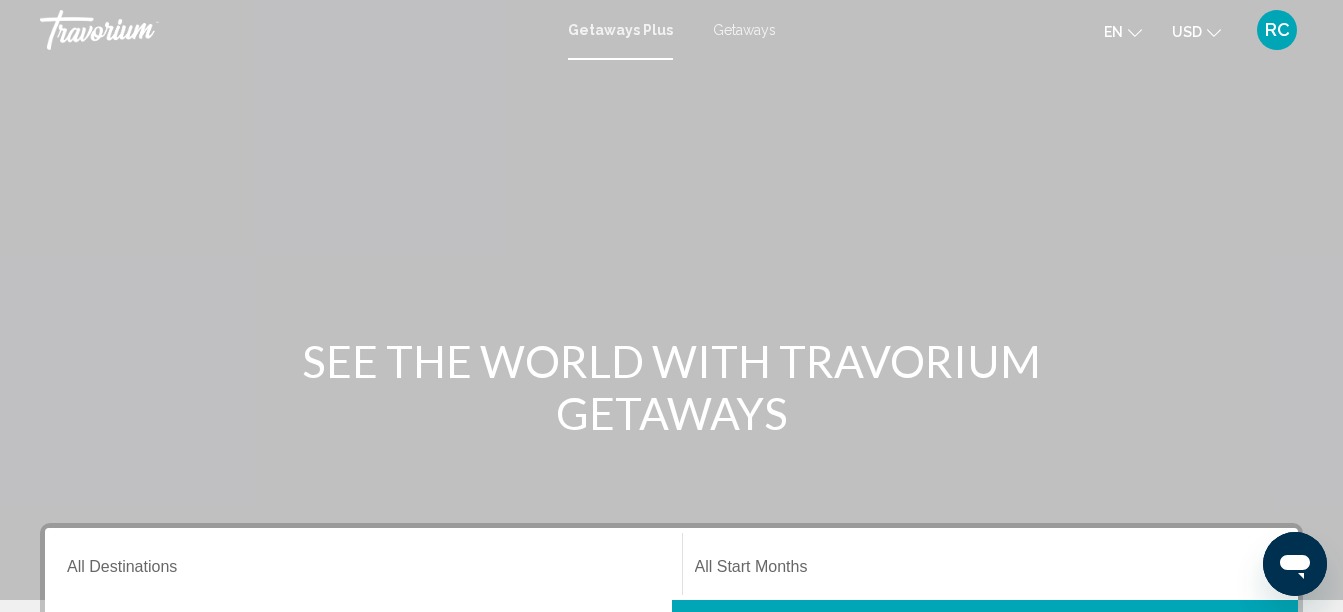 click on "Getaways" at bounding box center [744, 30] 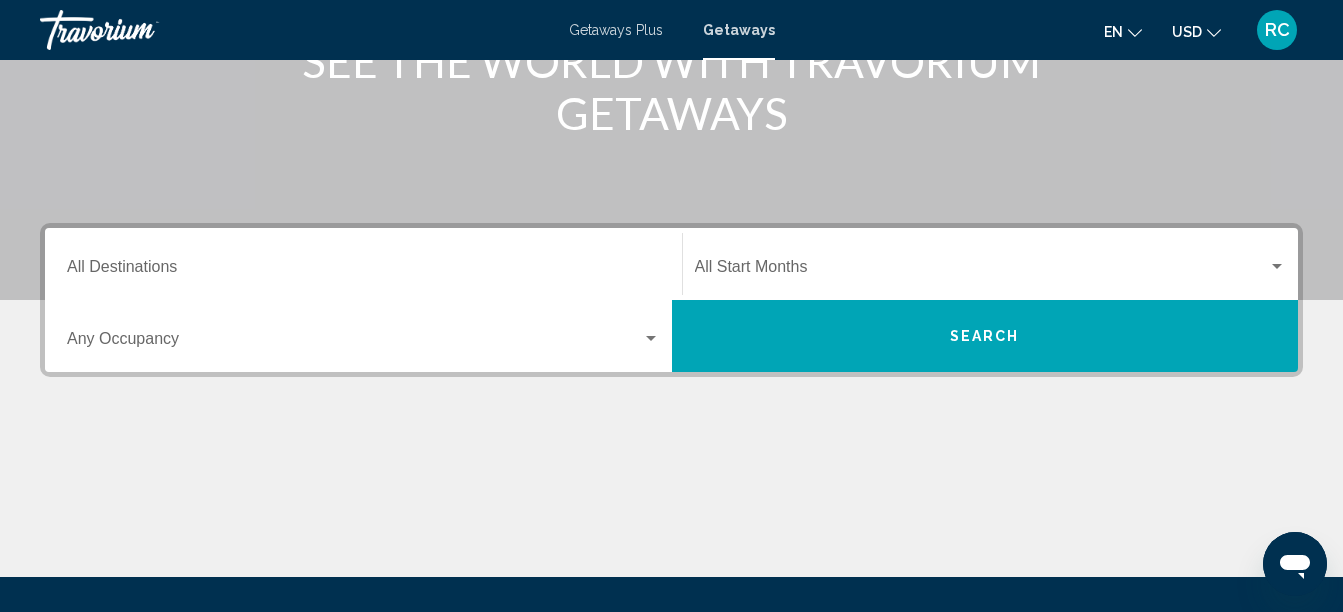 click on "Destination All Destinations" at bounding box center (363, 264) 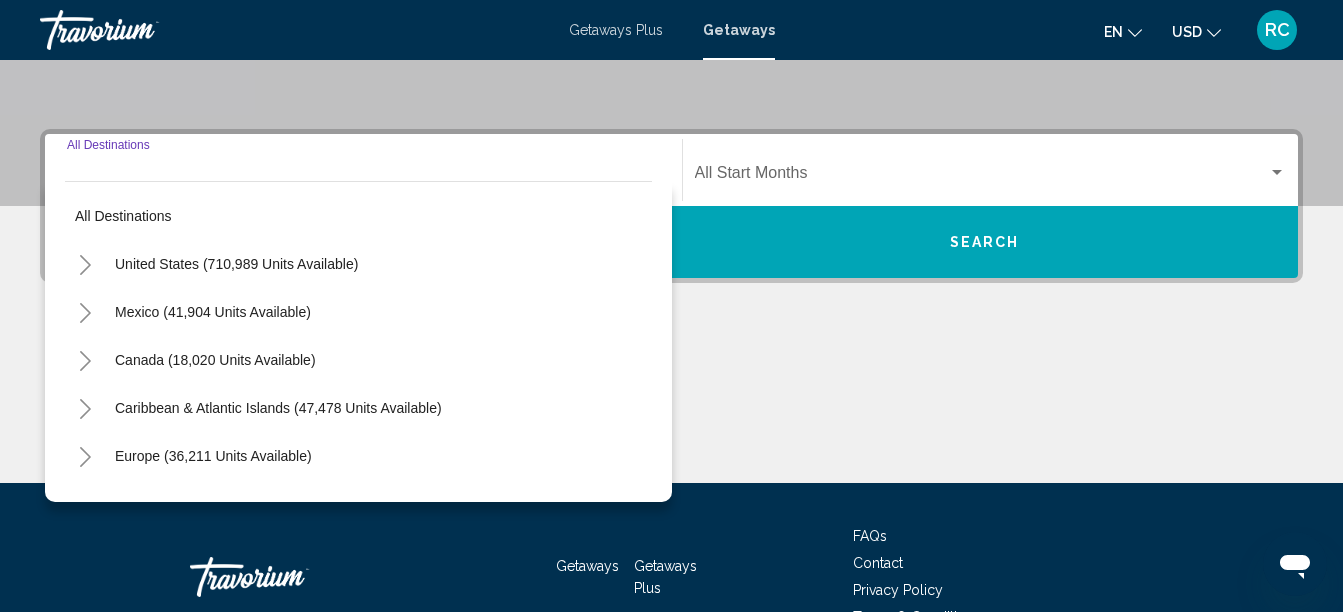 scroll, scrollTop: 458, scrollLeft: 0, axis: vertical 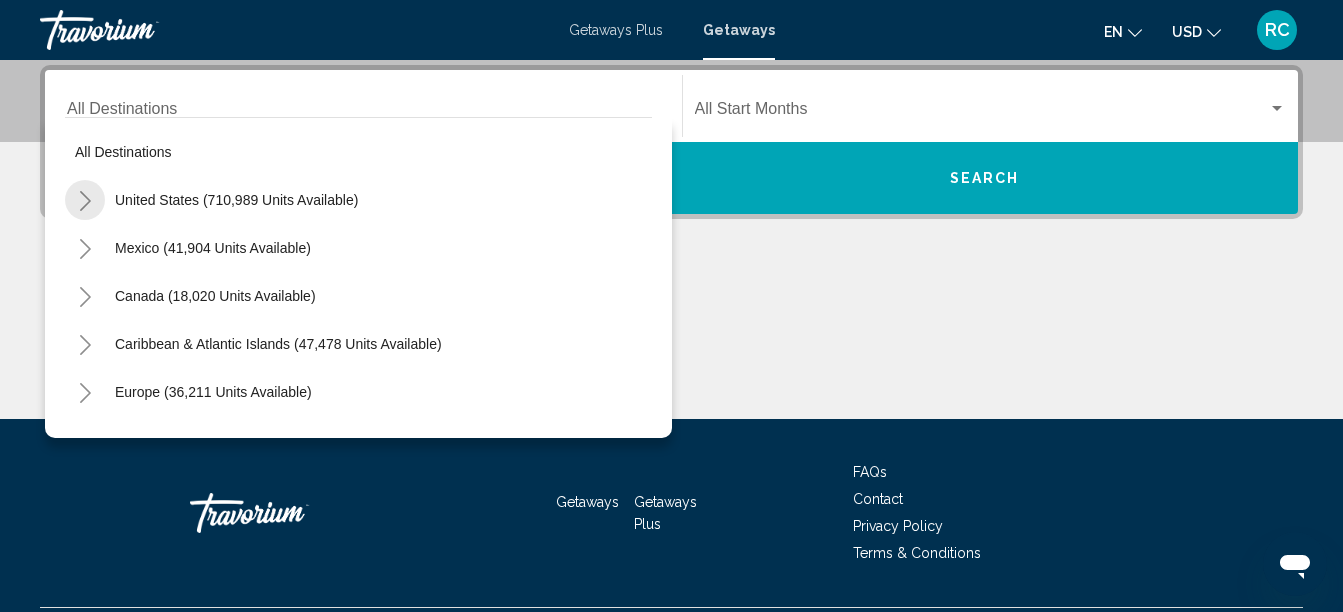 click at bounding box center [85, 201] 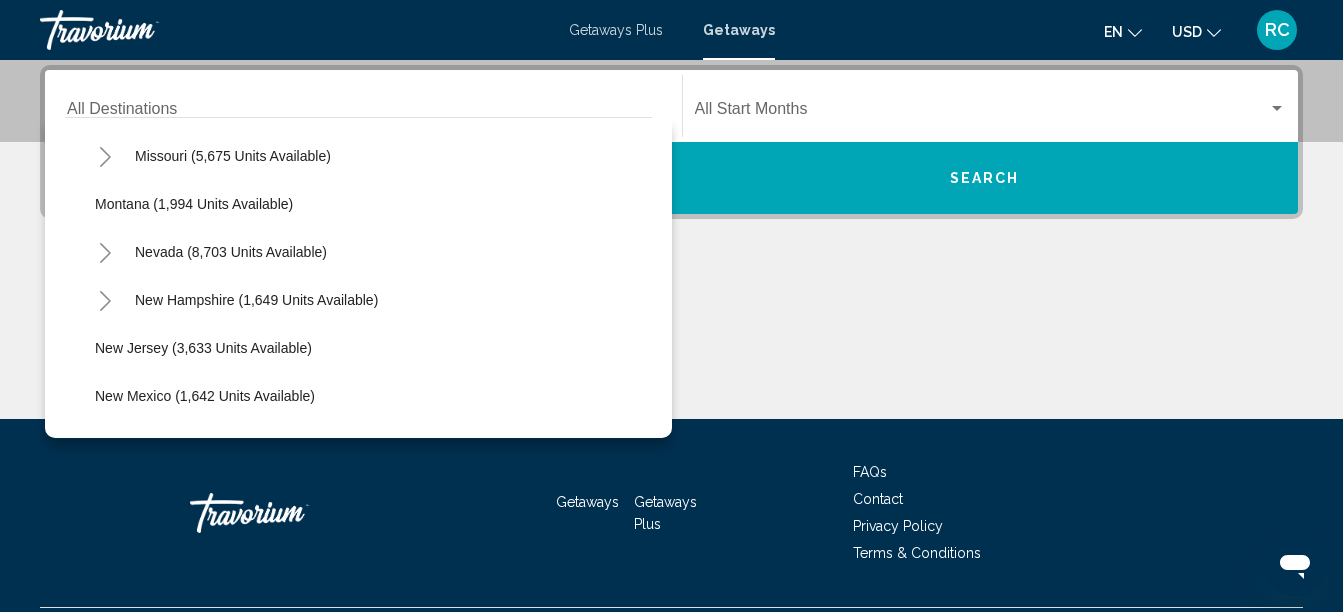 scroll, scrollTop: 1300, scrollLeft: 0, axis: vertical 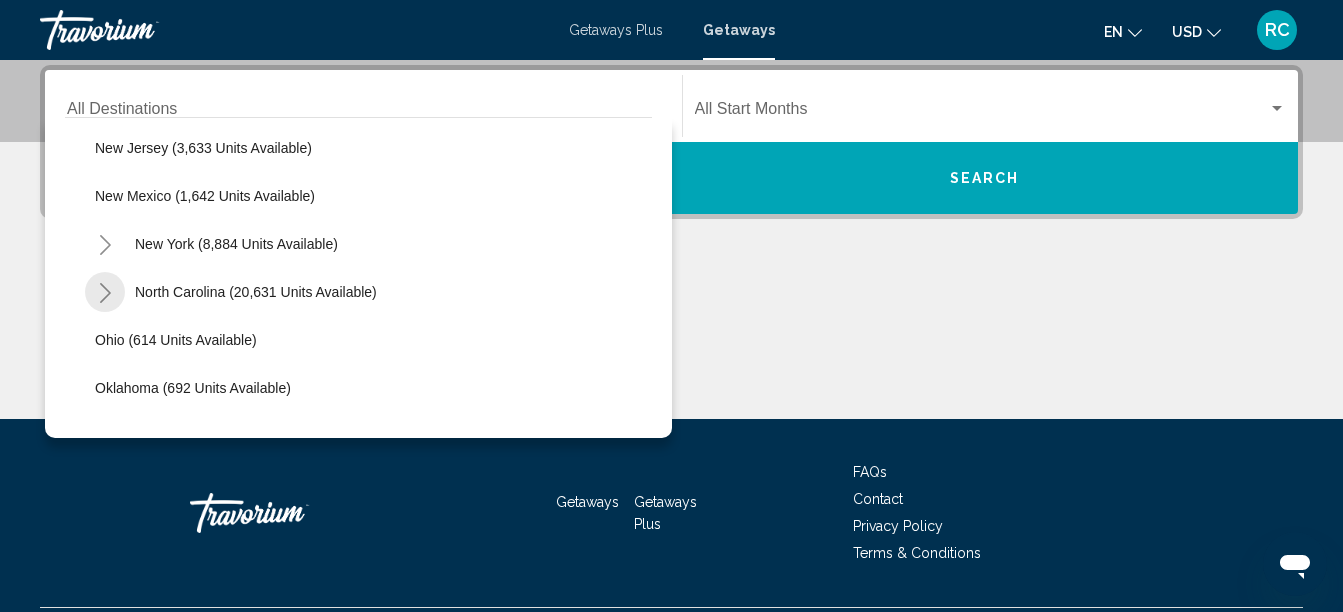 click at bounding box center [105, 293] 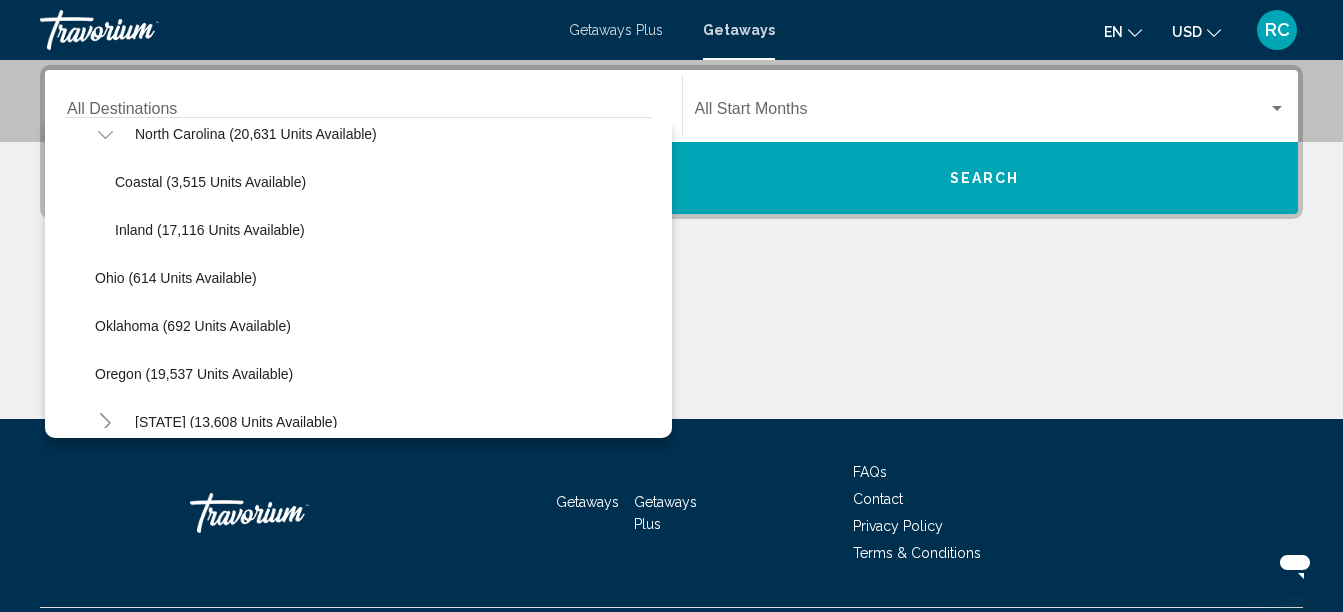 scroll, scrollTop: 1500, scrollLeft: 0, axis: vertical 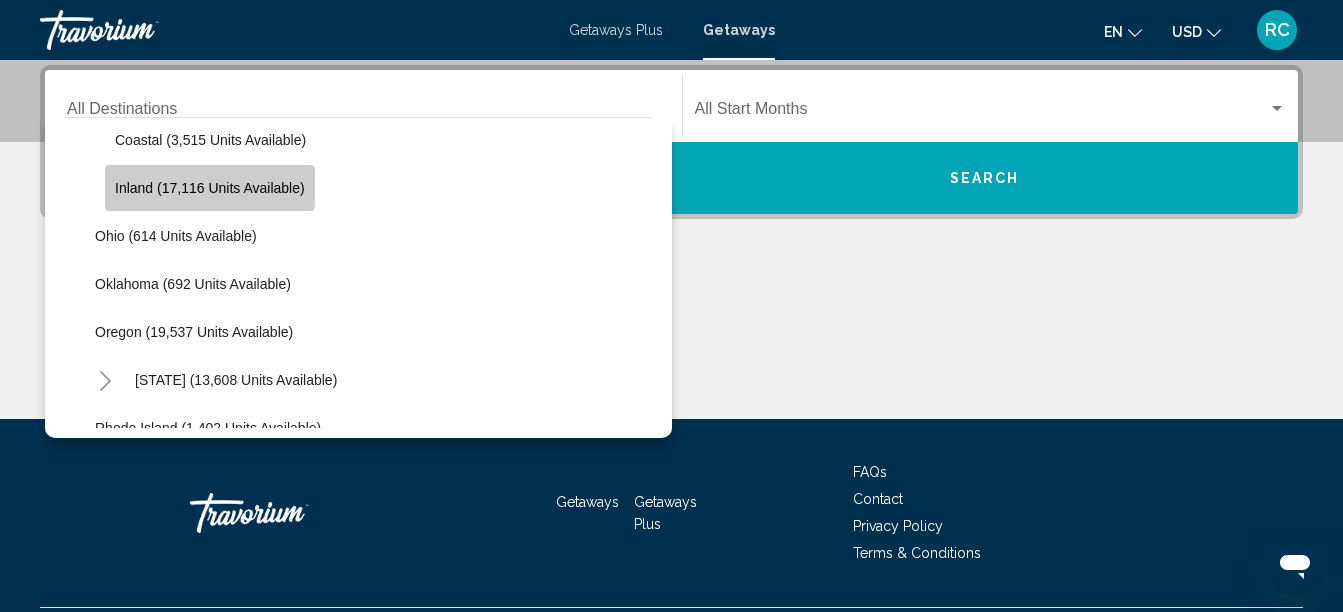 click on "Inland ([NUMBER] units available)" at bounding box center [210, 188] 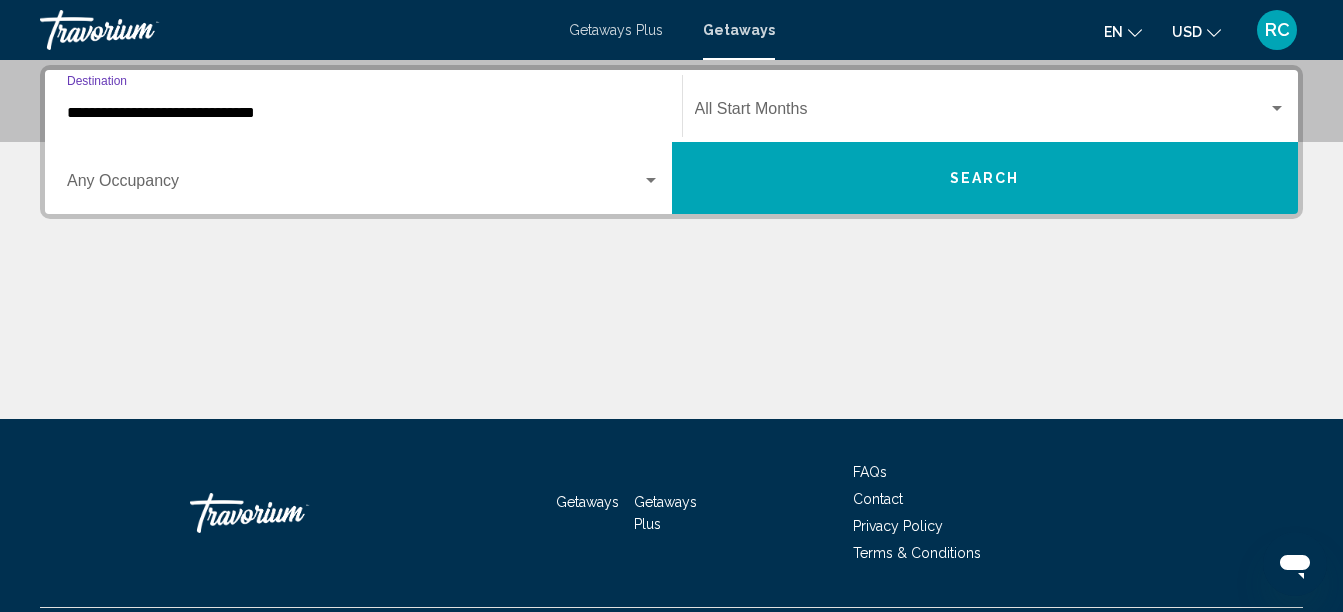 click at bounding box center [354, 185] 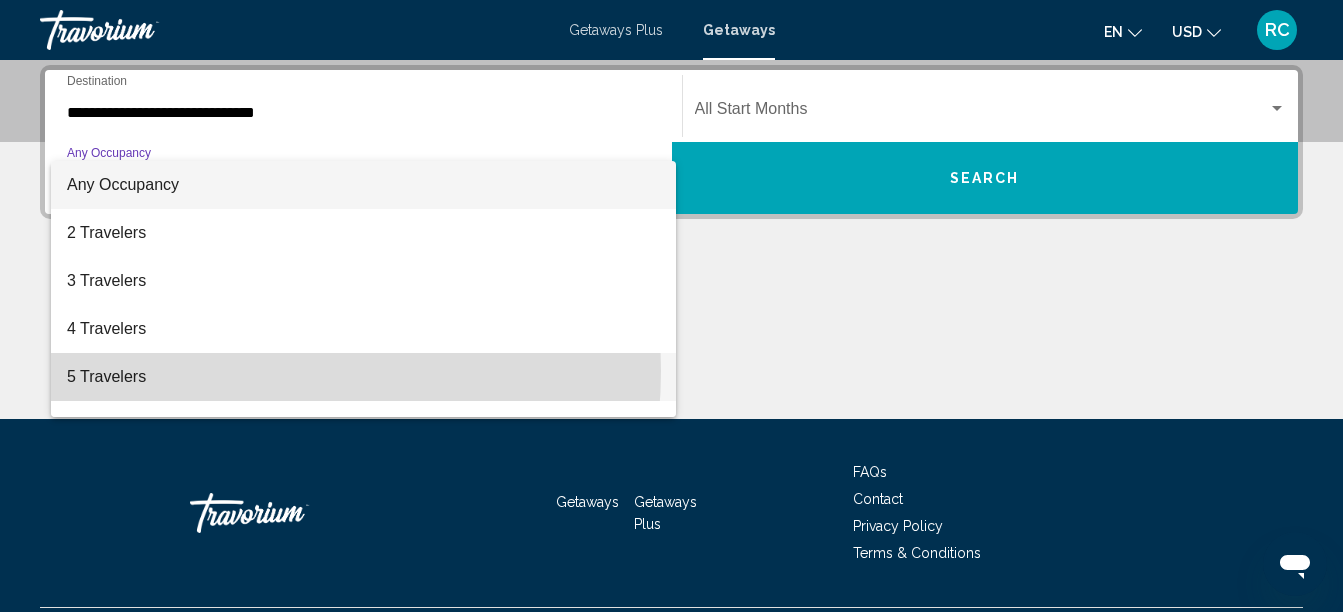 click on "5 Travelers" at bounding box center (363, 377) 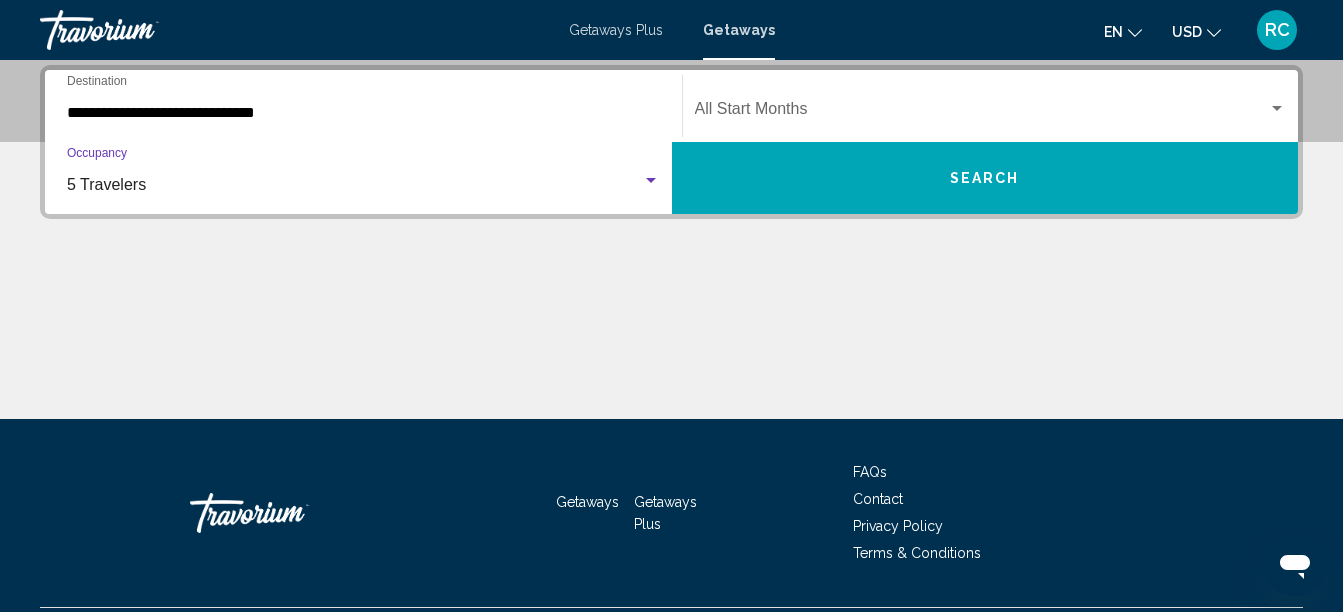 click at bounding box center [982, 113] 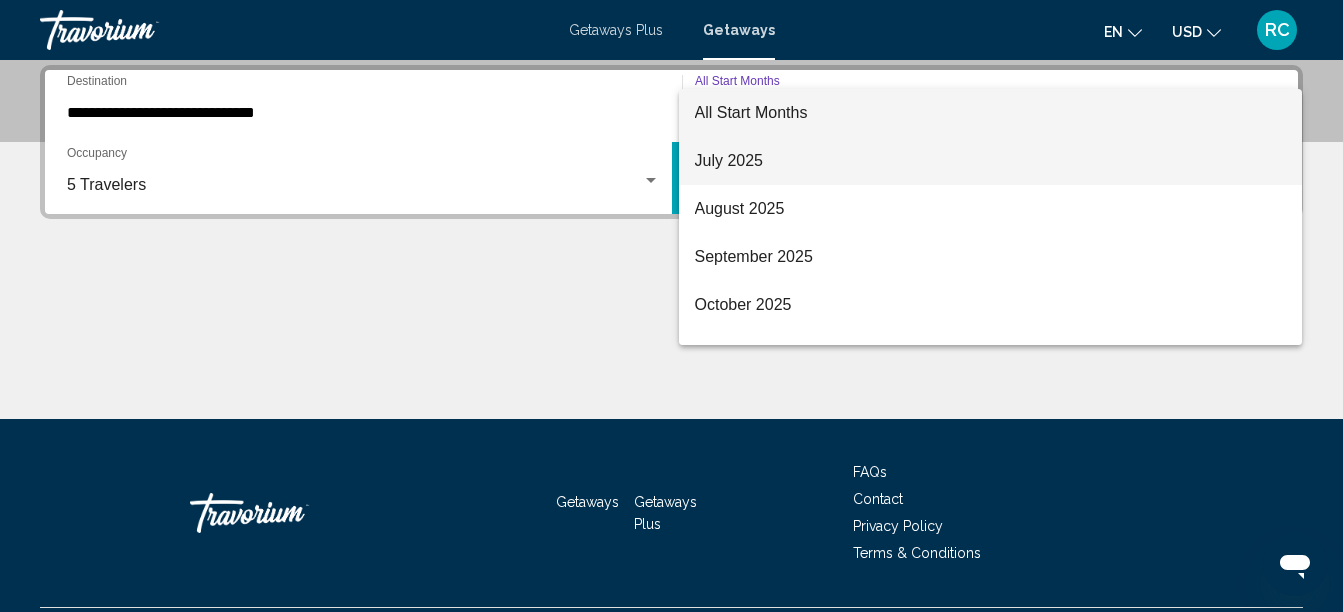 click on "July 2025" at bounding box center (991, 161) 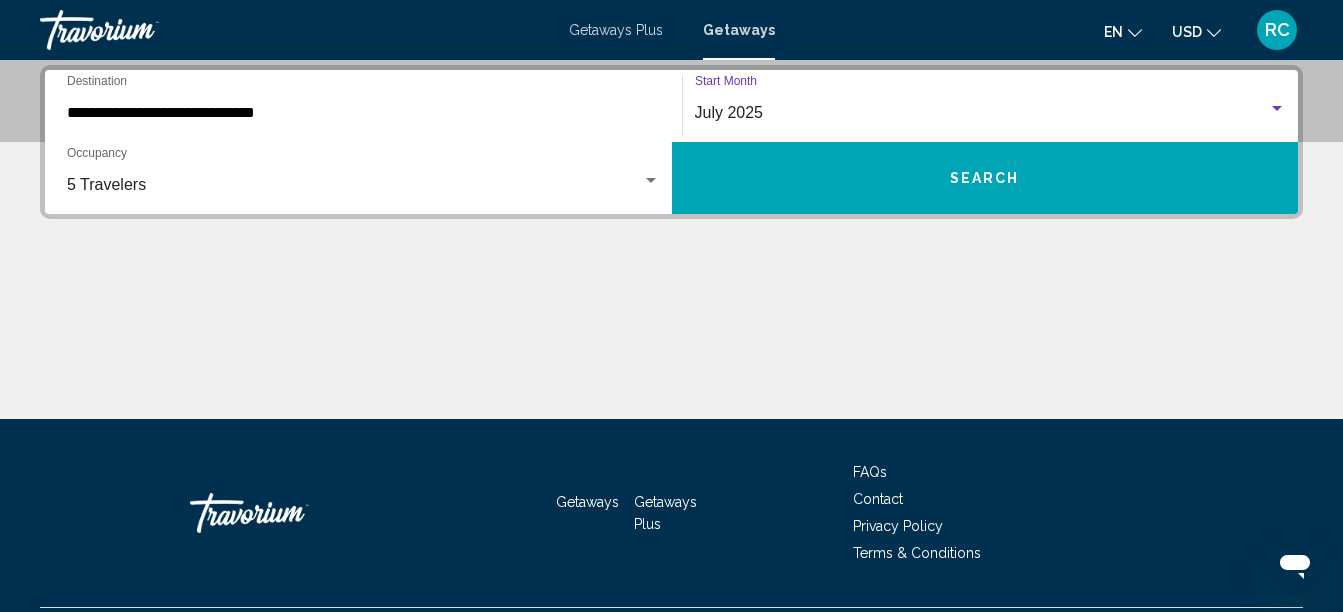 click on "Search" at bounding box center (985, 178) 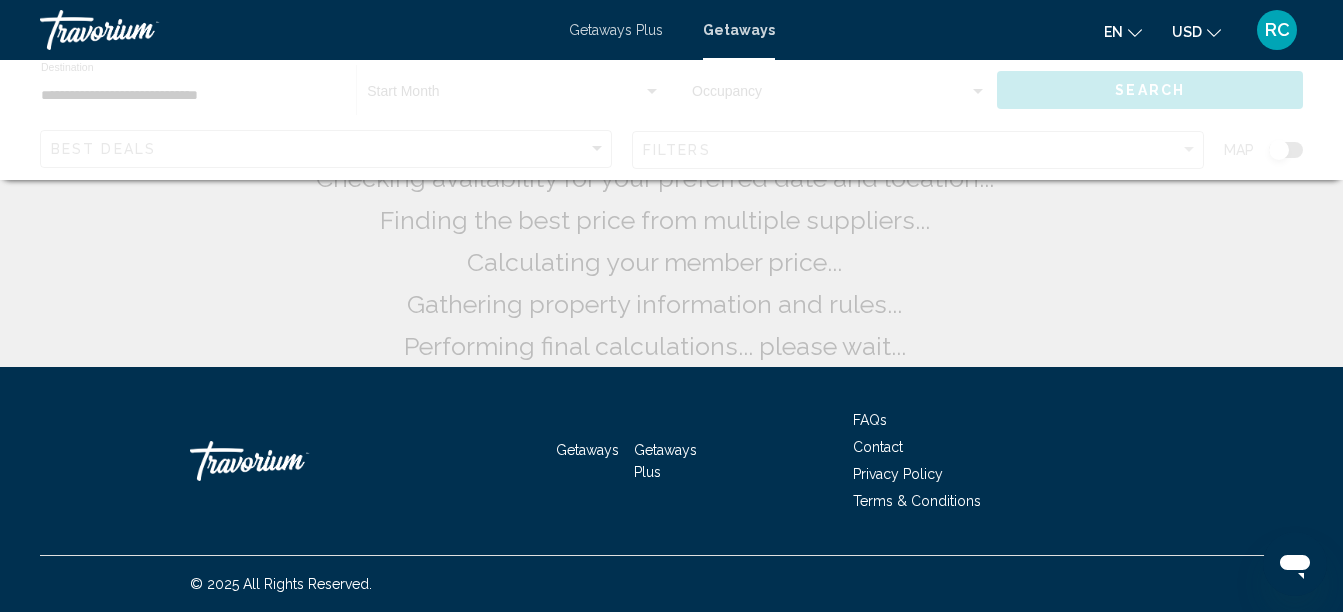 scroll, scrollTop: 0, scrollLeft: 0, axis: both 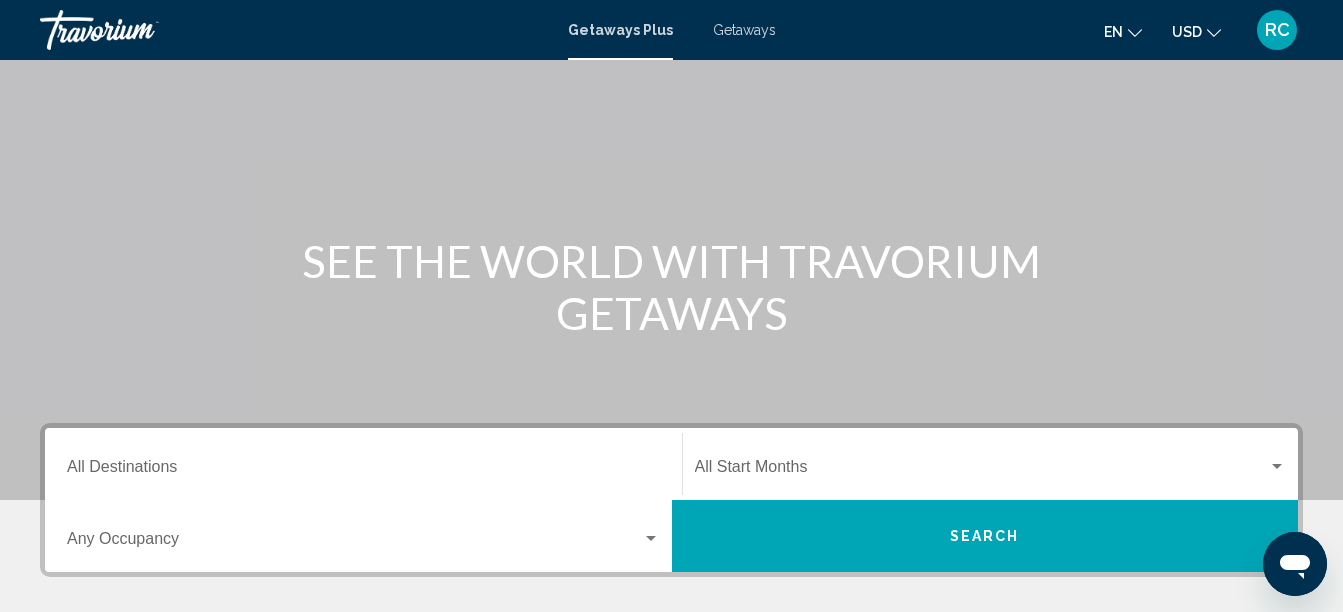 click on "Getaways" at bounding box center (744, 30) 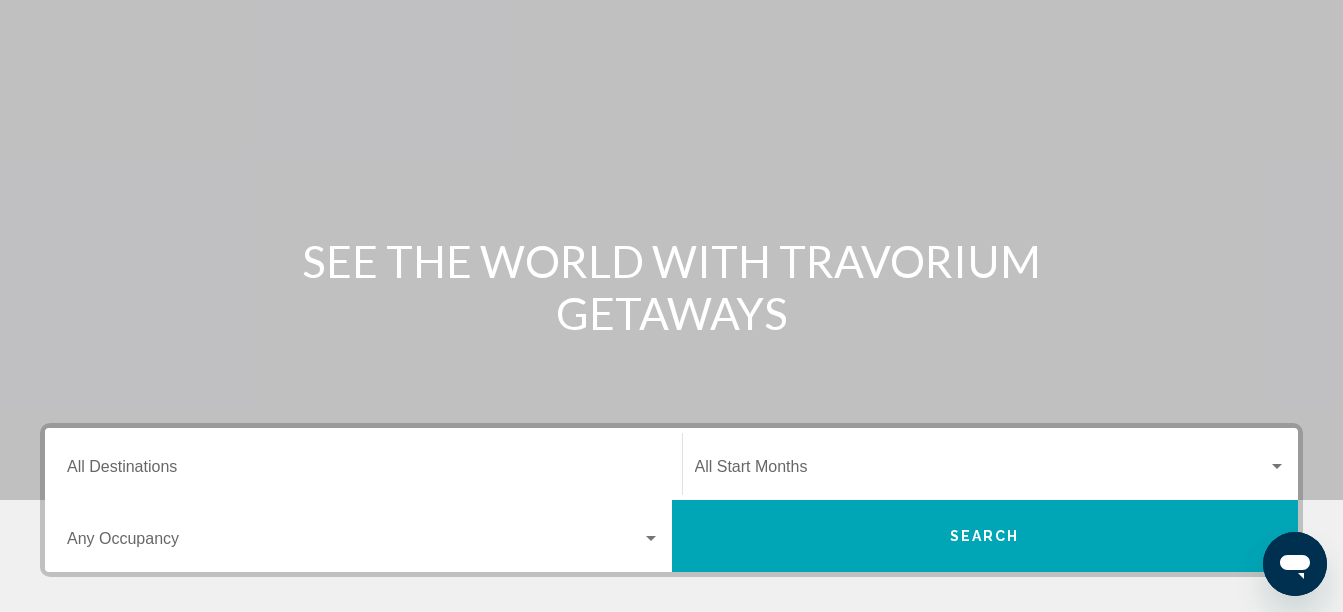scroll, scrollTop: 0, scrollLeft: 0, axis: both 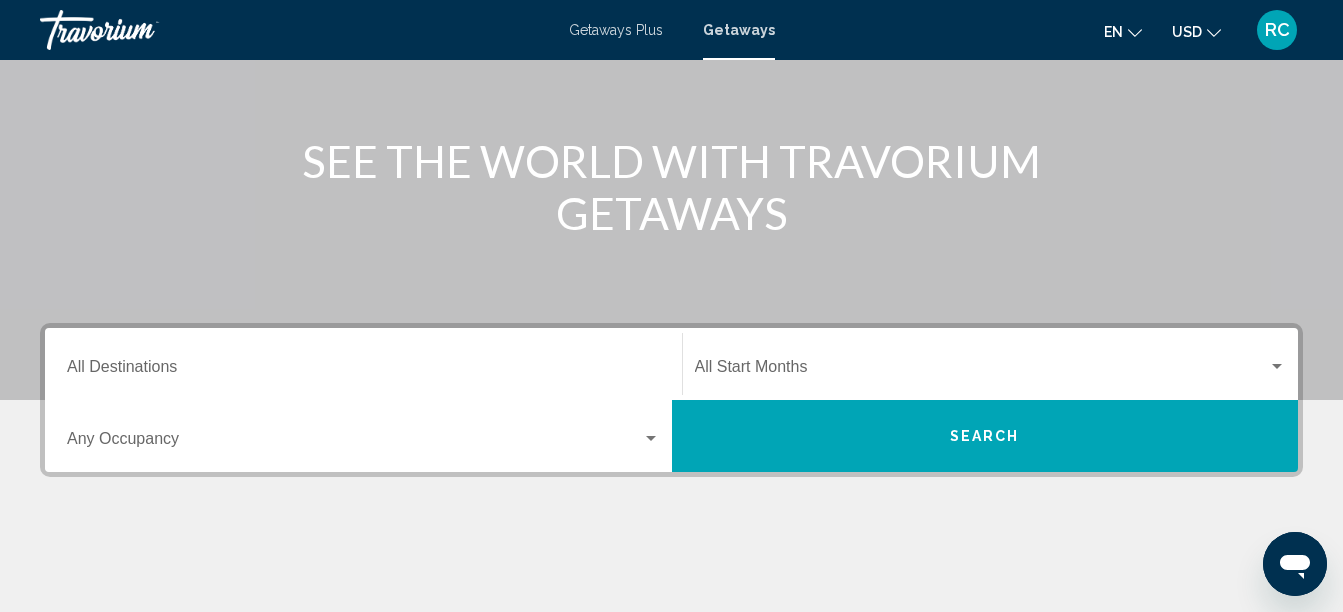 click on "Destination All Destinations" at bounding box center (363, 371) 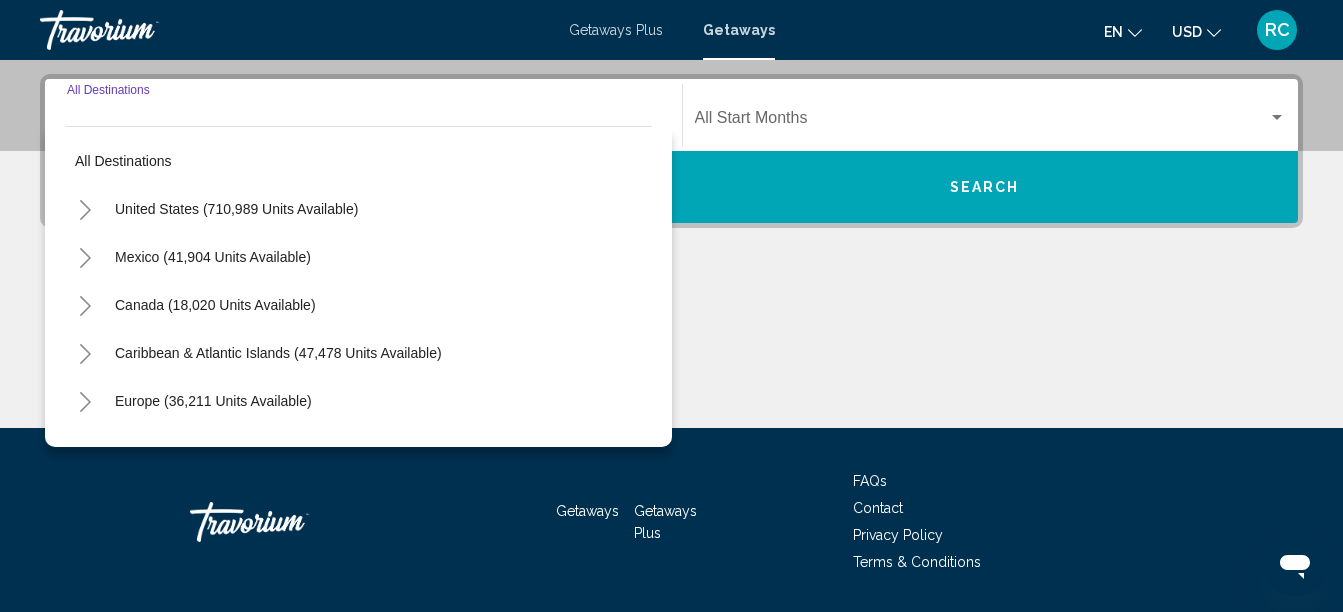 scroll, scrollTop: 458, scrollLeft: 0, axis: vertical 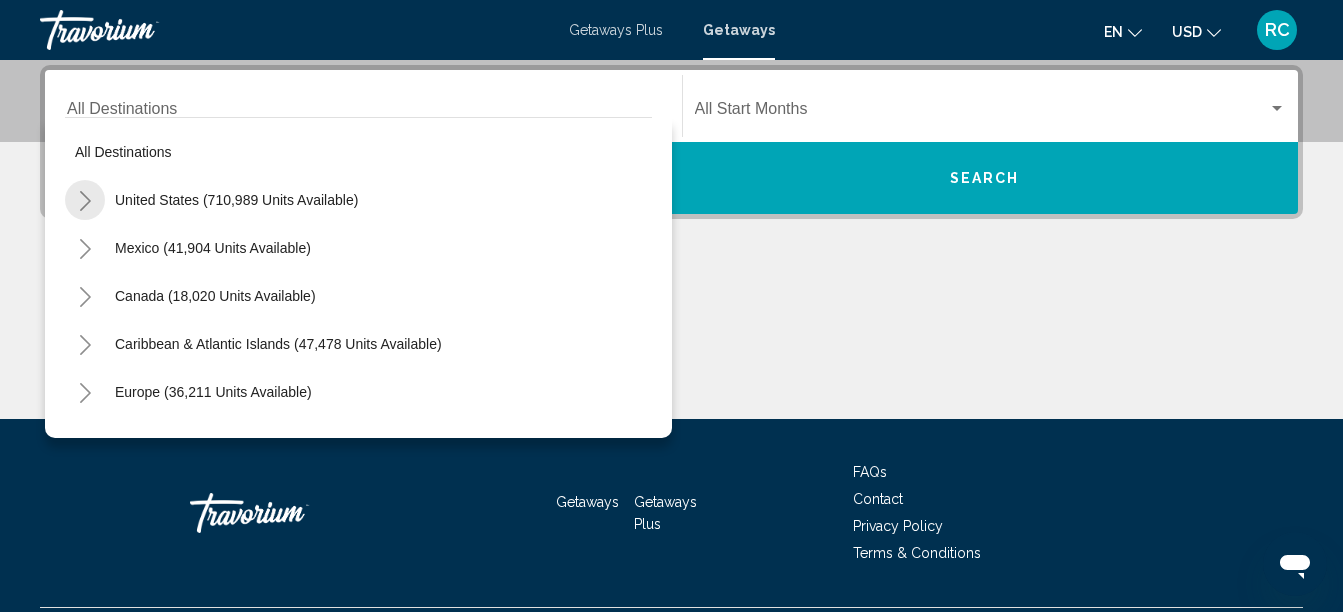 click at bounding box center (85, 201) 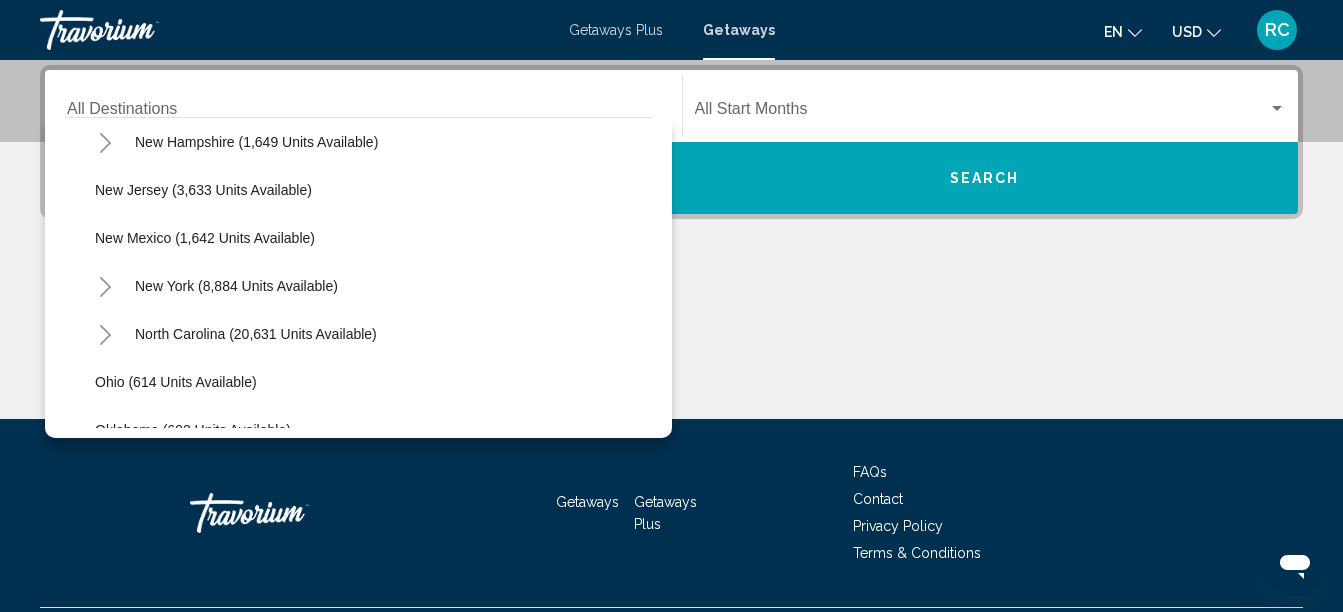 scroll, scrollTop: 1279, scrollLeft: 0, axis: vertical 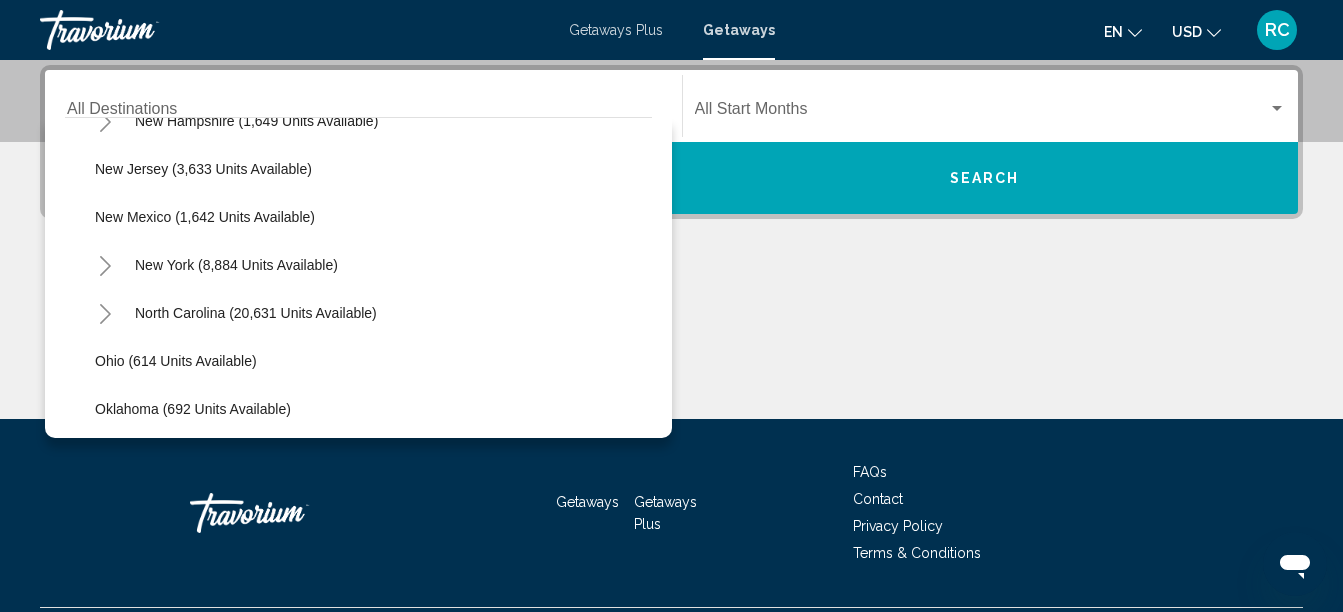 click at bounding box center [105, 314] 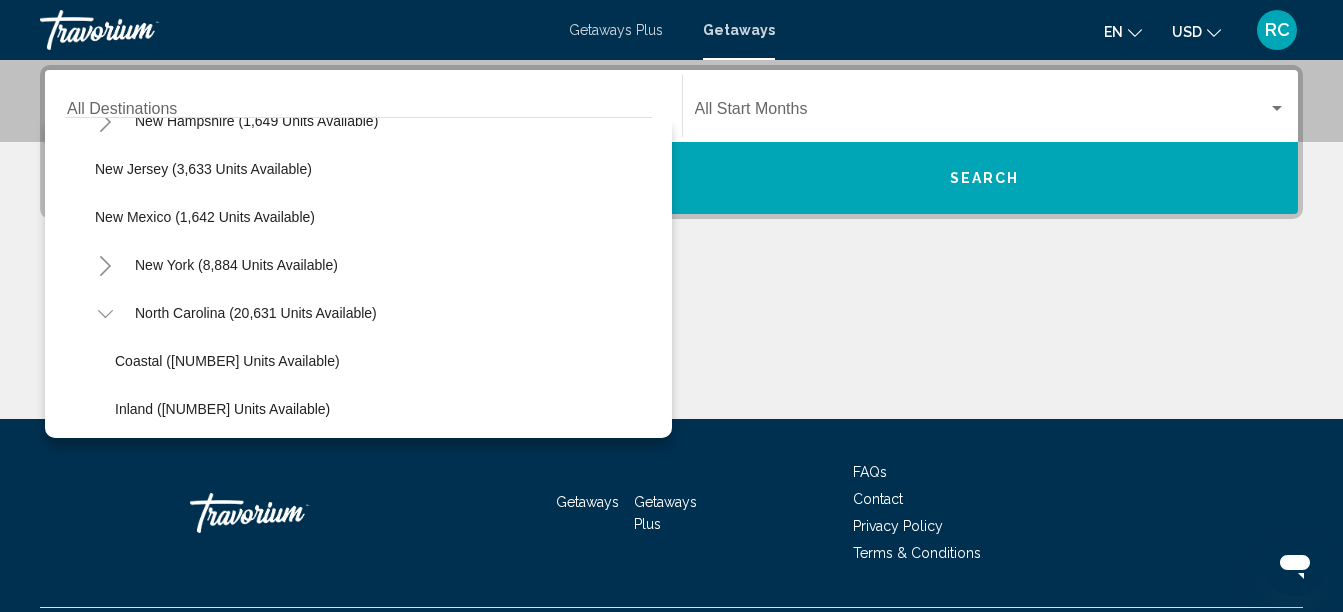 scroll, scrollTop: 1377, scrollLeft: 0, axis: vertical 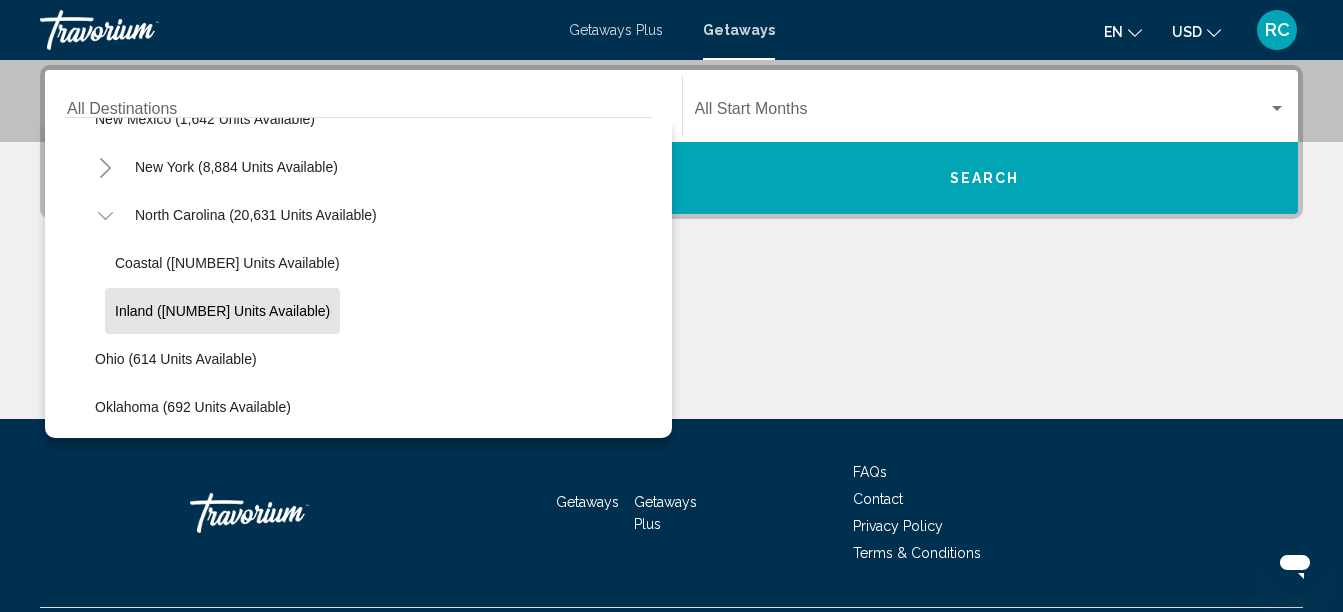 click on "Inland ([NUMBER] units available)" at bounding box center [227, 263] 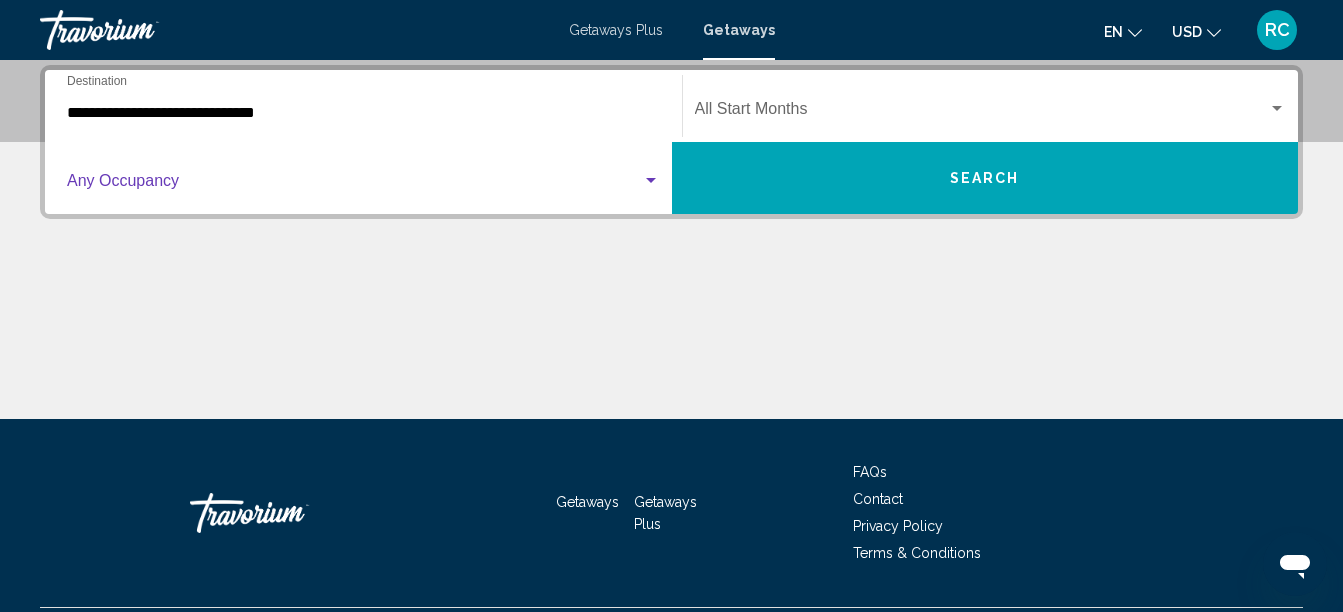 click at bounding box center (354, 185) 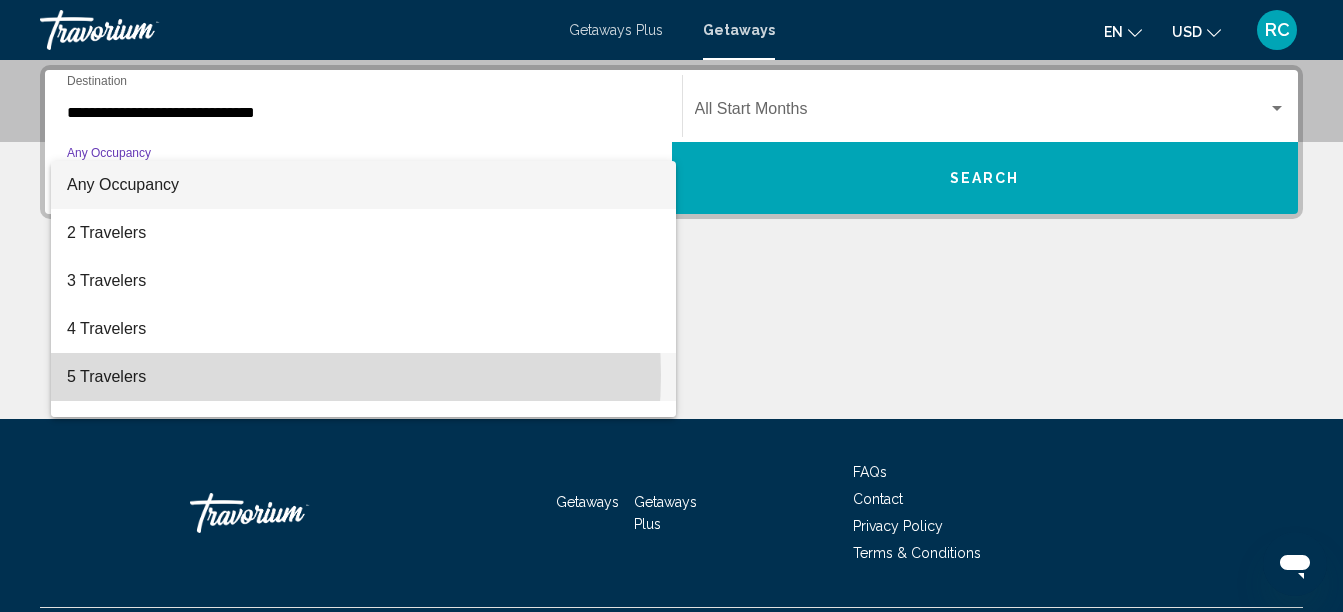 click on "5 Travelers" at bounding box center [363, 377] 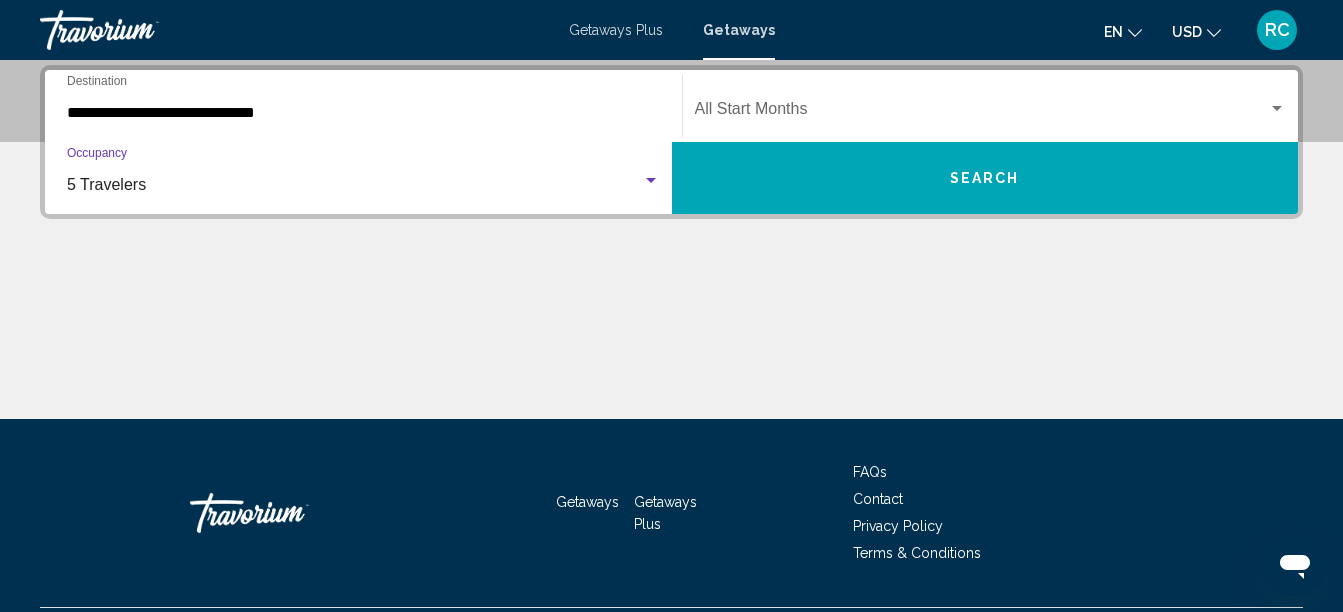 click on "Start Month All Start Months" at bounding box center (991, 106) 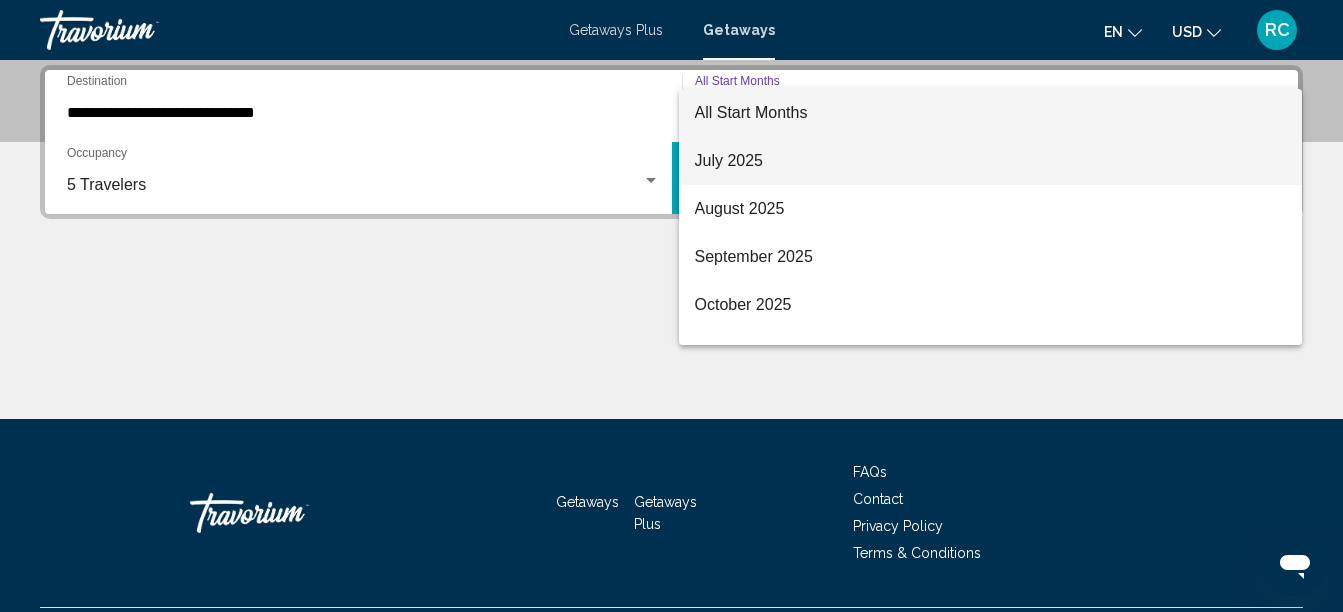 click on "July 2025" at bounding box center (991, 161) 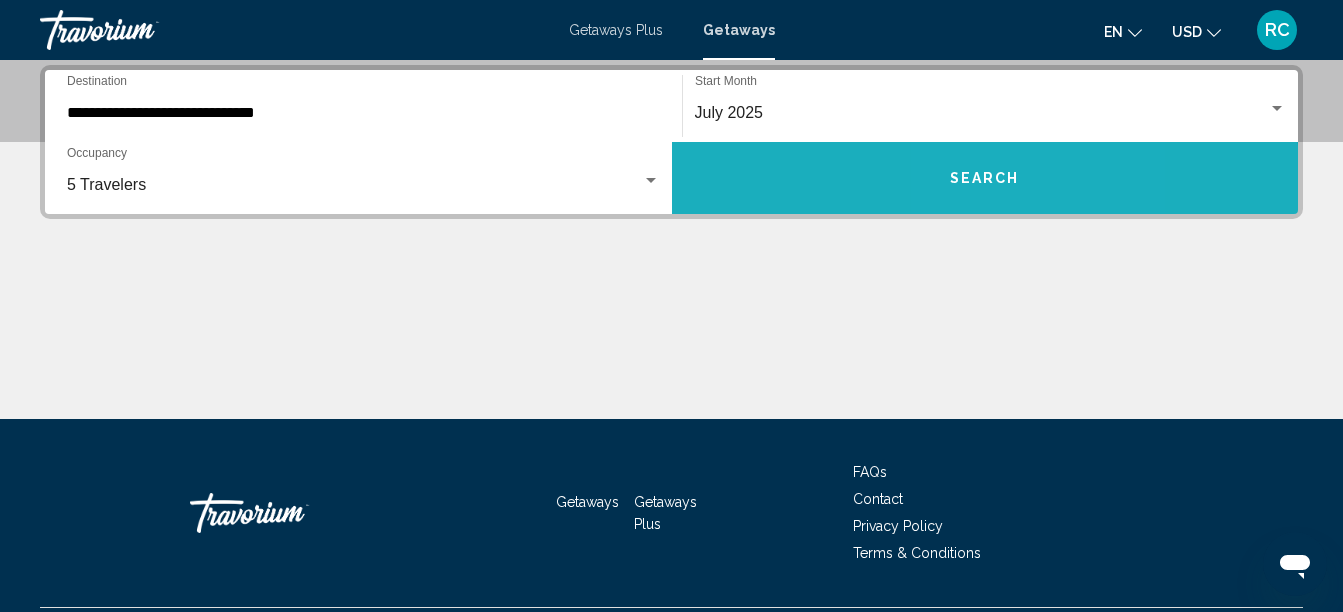 click on "Search" at bounding box center (985, 179) 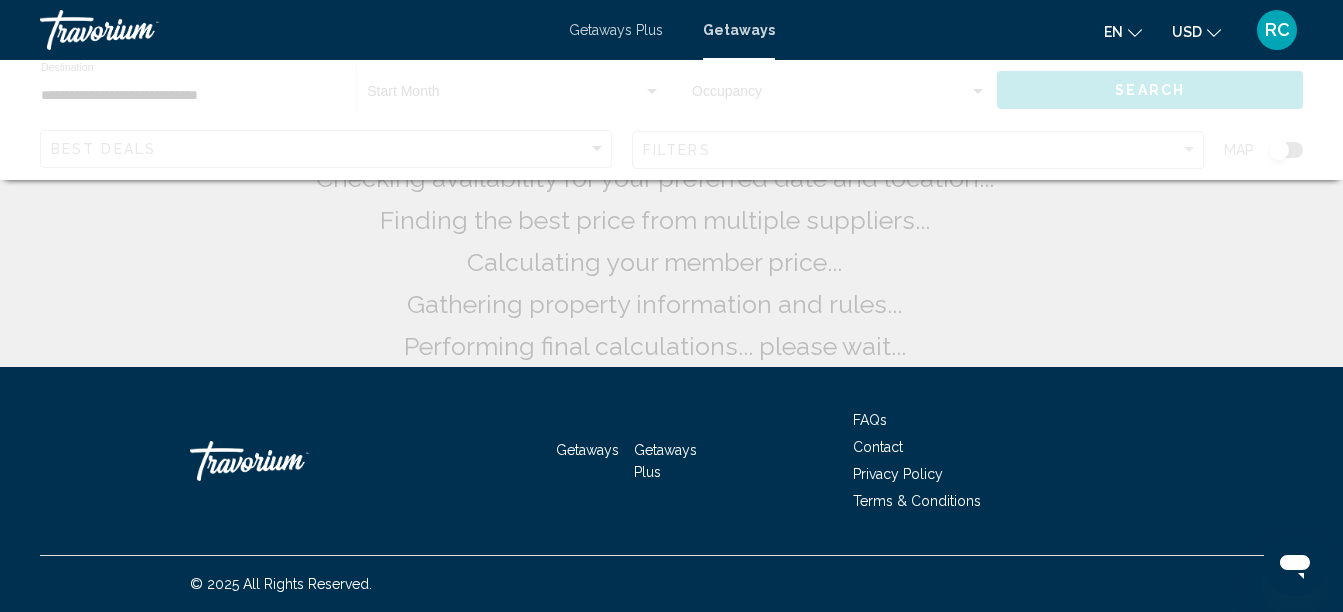 scroll, scrollTop: 0, scrollLeft: 0, axis: both 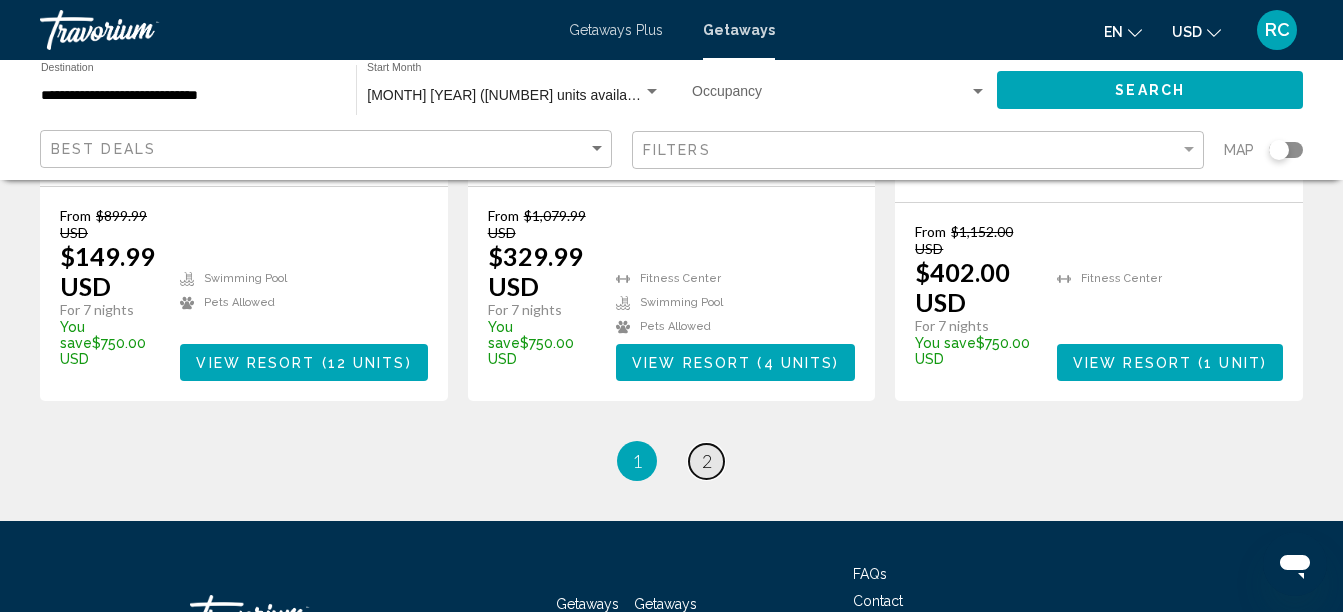 click on "2" at bounding box center (707, 461) 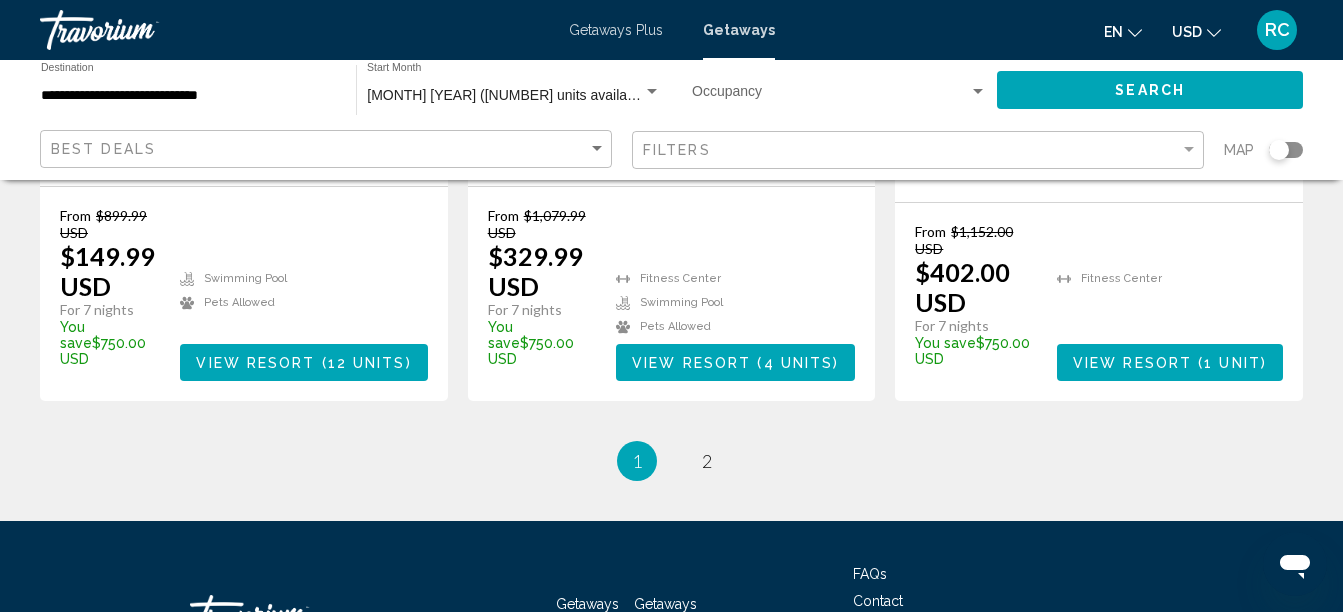 scroll, scrollTop: 0, scrollLeft: 0, axis: both 